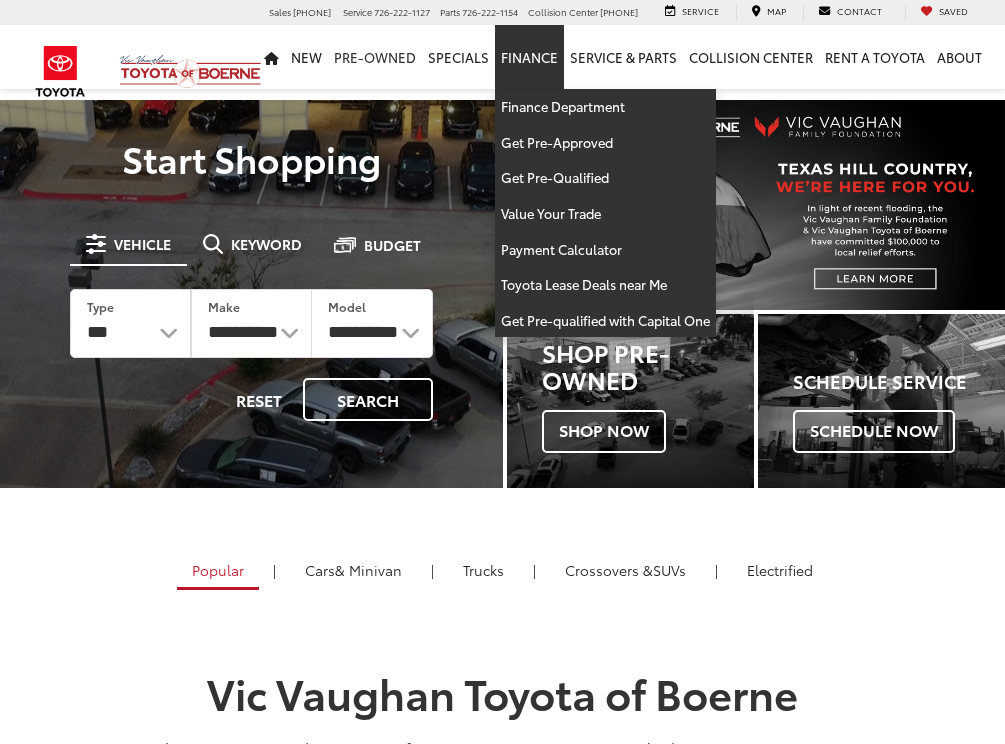 scroll, scrollTop: 0, scrollLeft: 0, axis: both 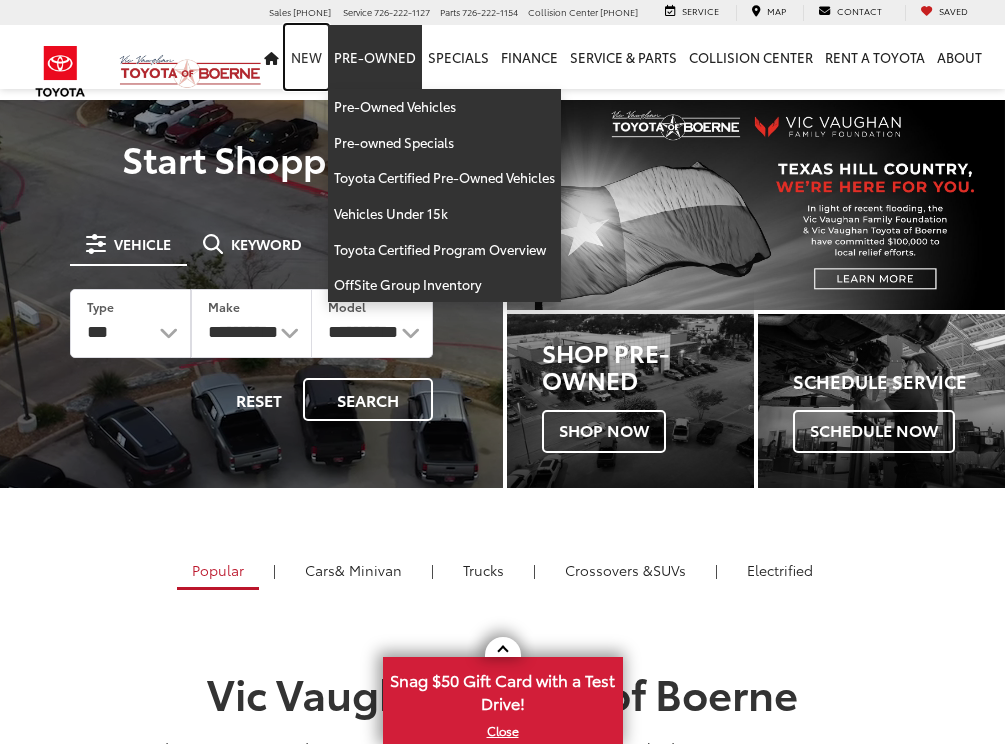 click on "New" at bounding box center [306, 57] 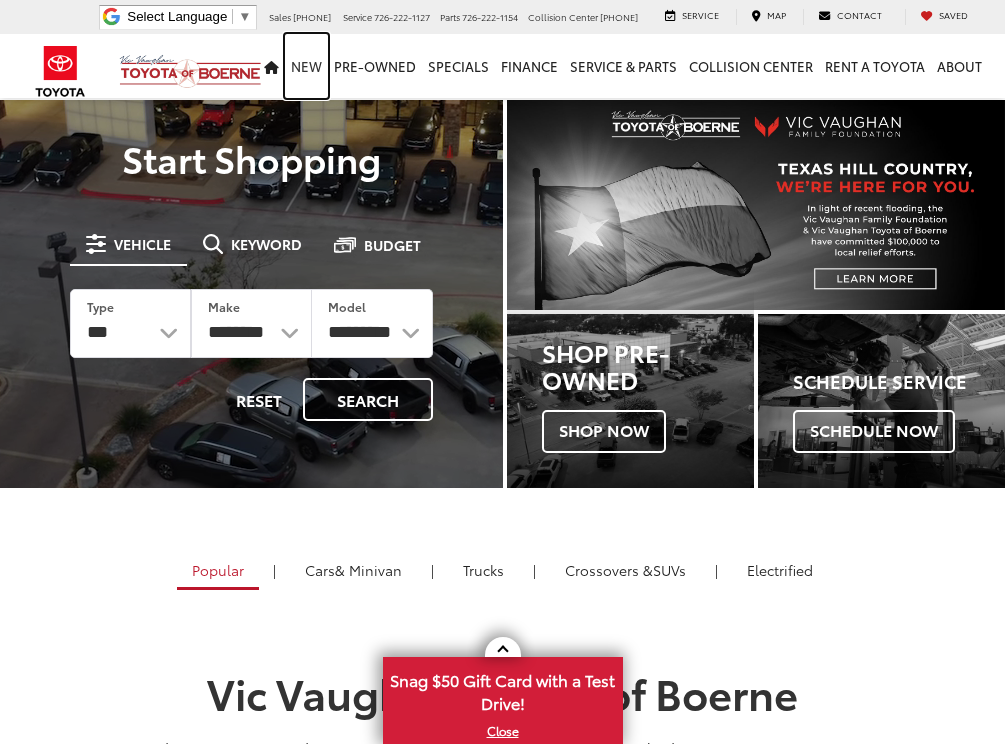 scroll, scrollTop: 0, scrollLeft: 0, axis: both 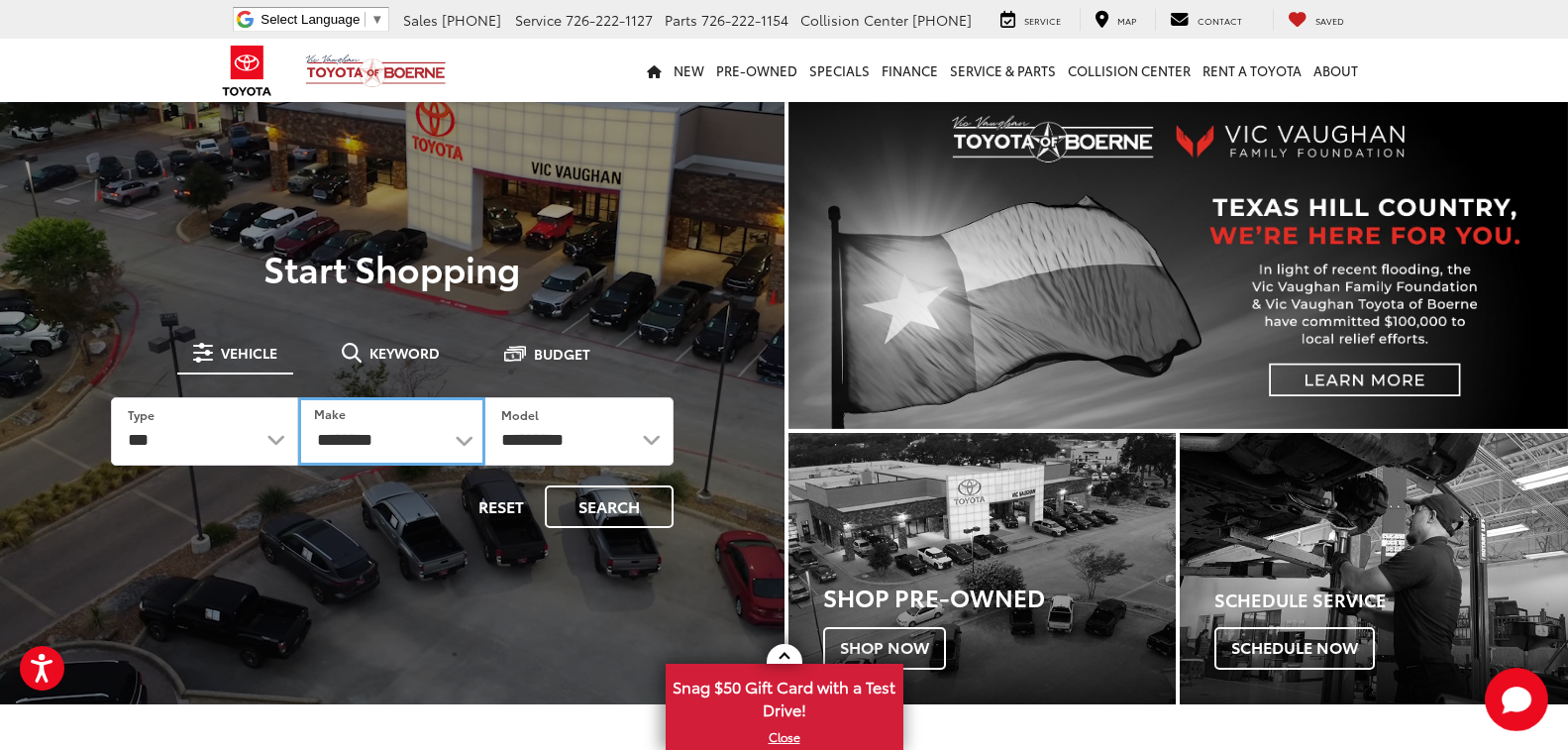 click on "**********" at bounding box center [391, 431] 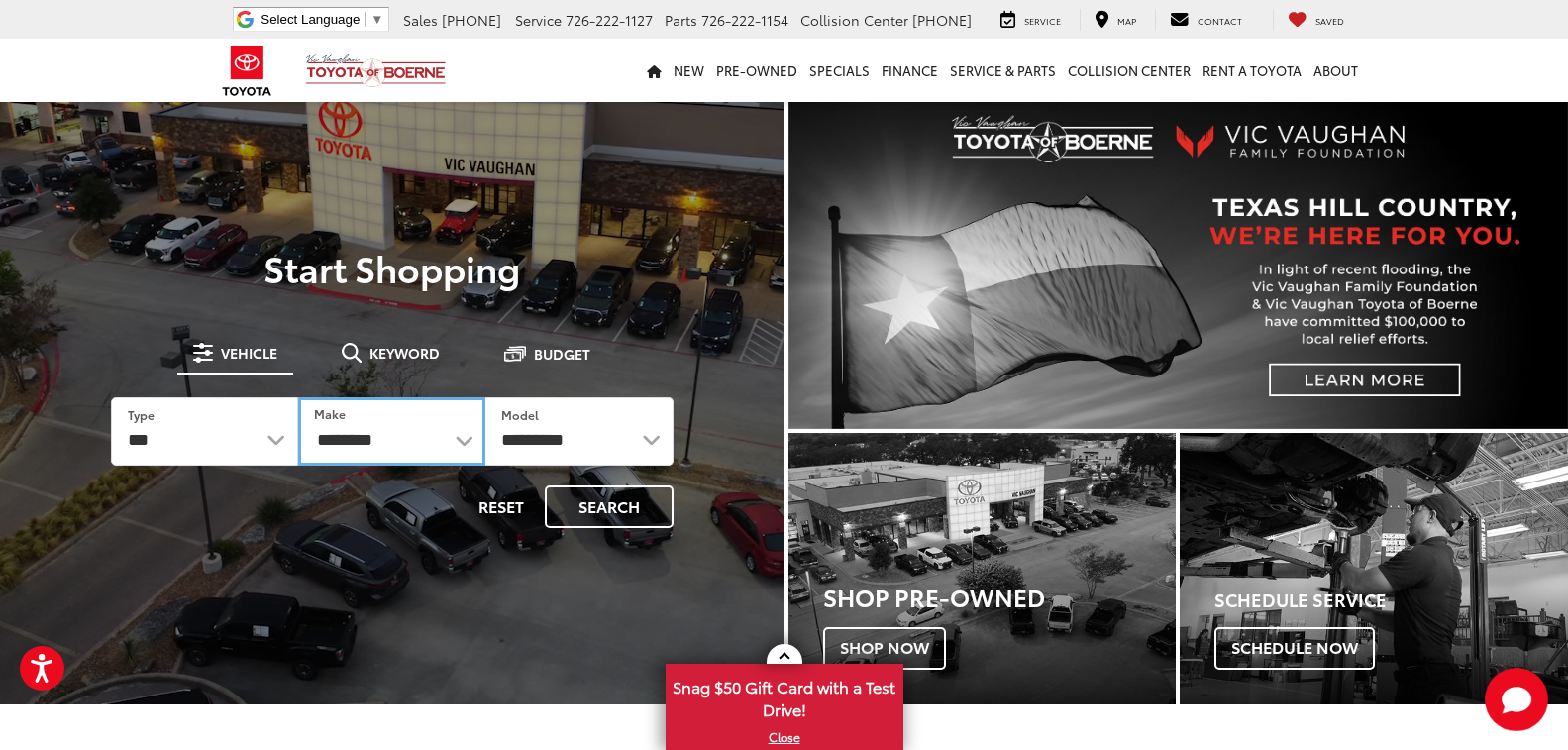 select on "******" 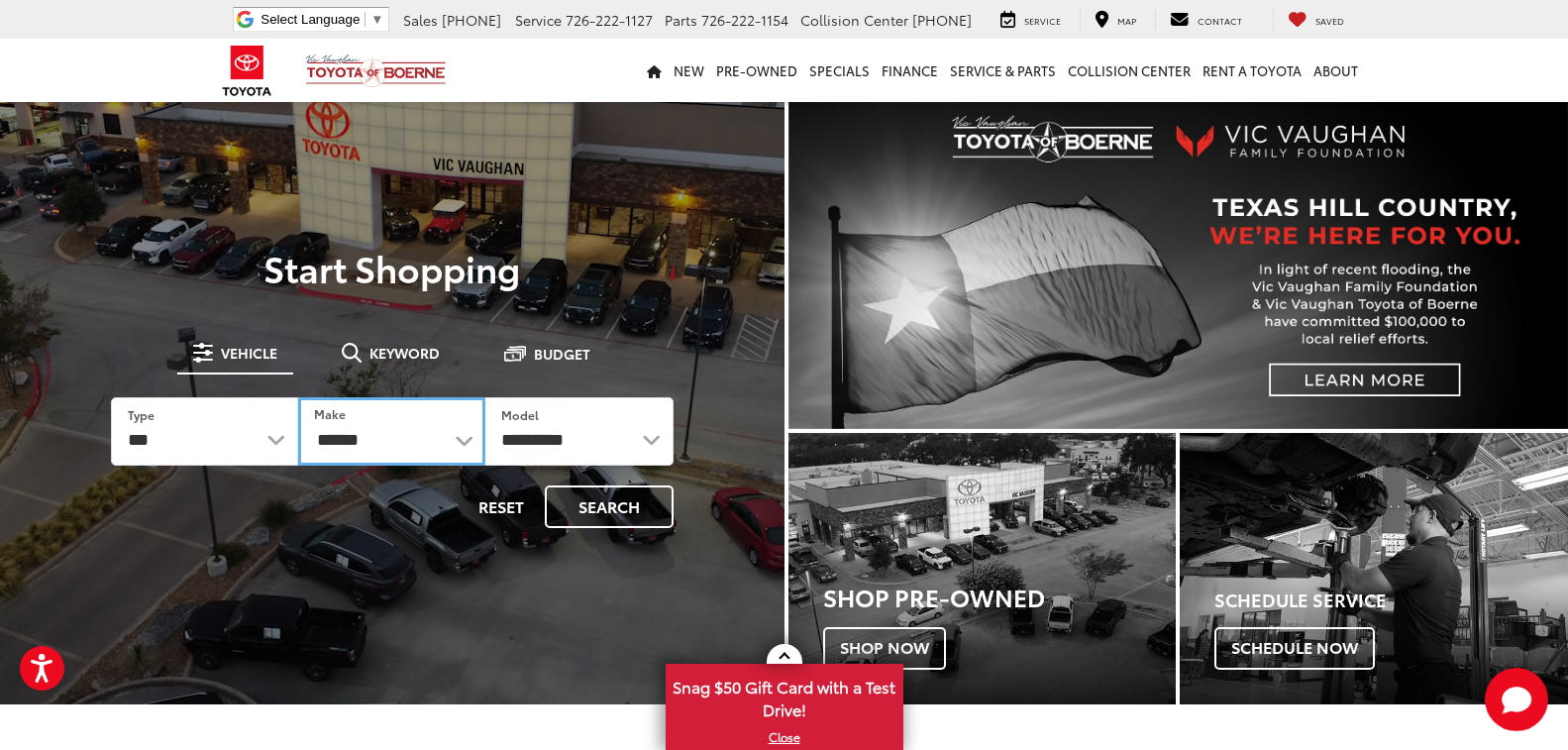 click on "**********" at bounding box center (391, 431) 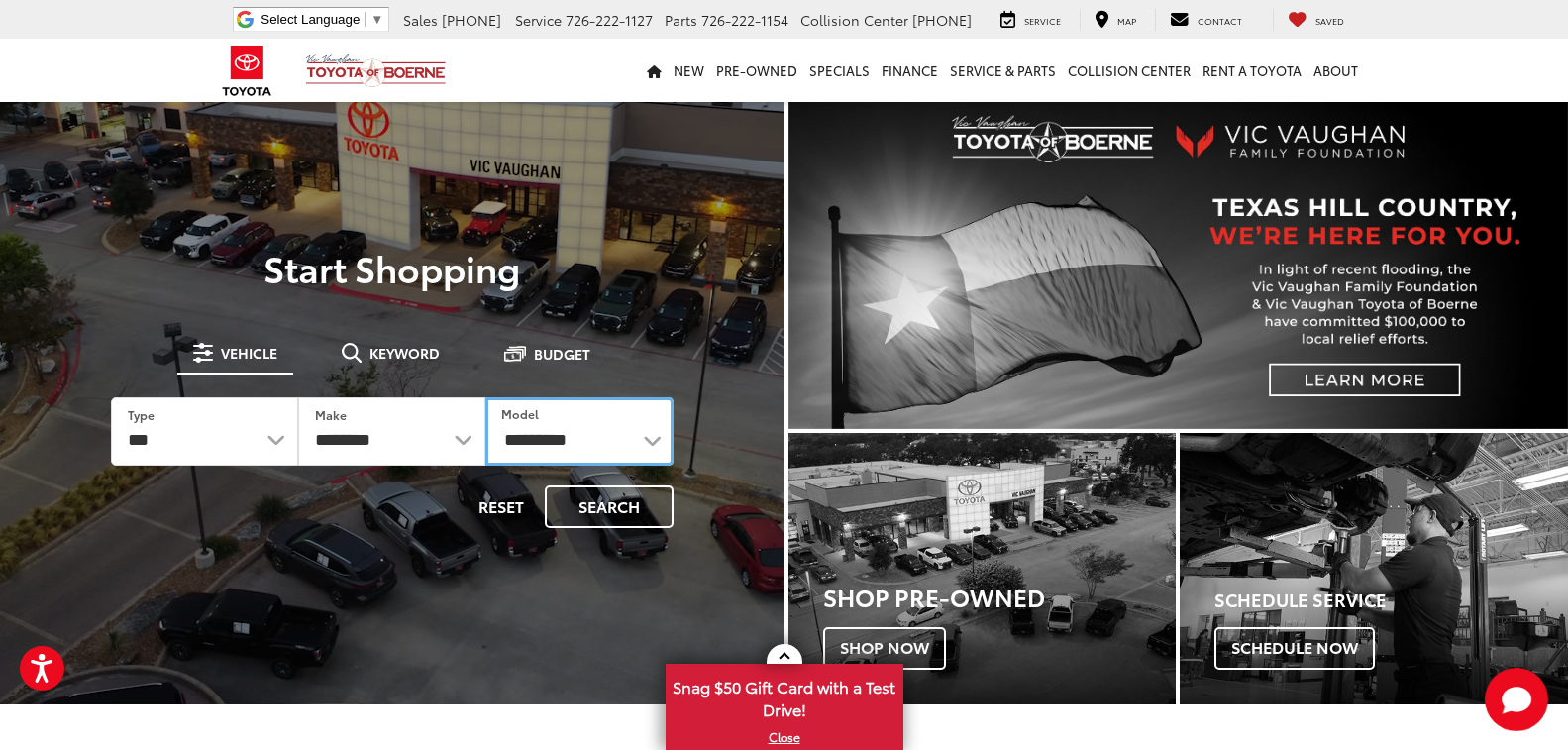 click on "**********" at bounding box center (578, 431) 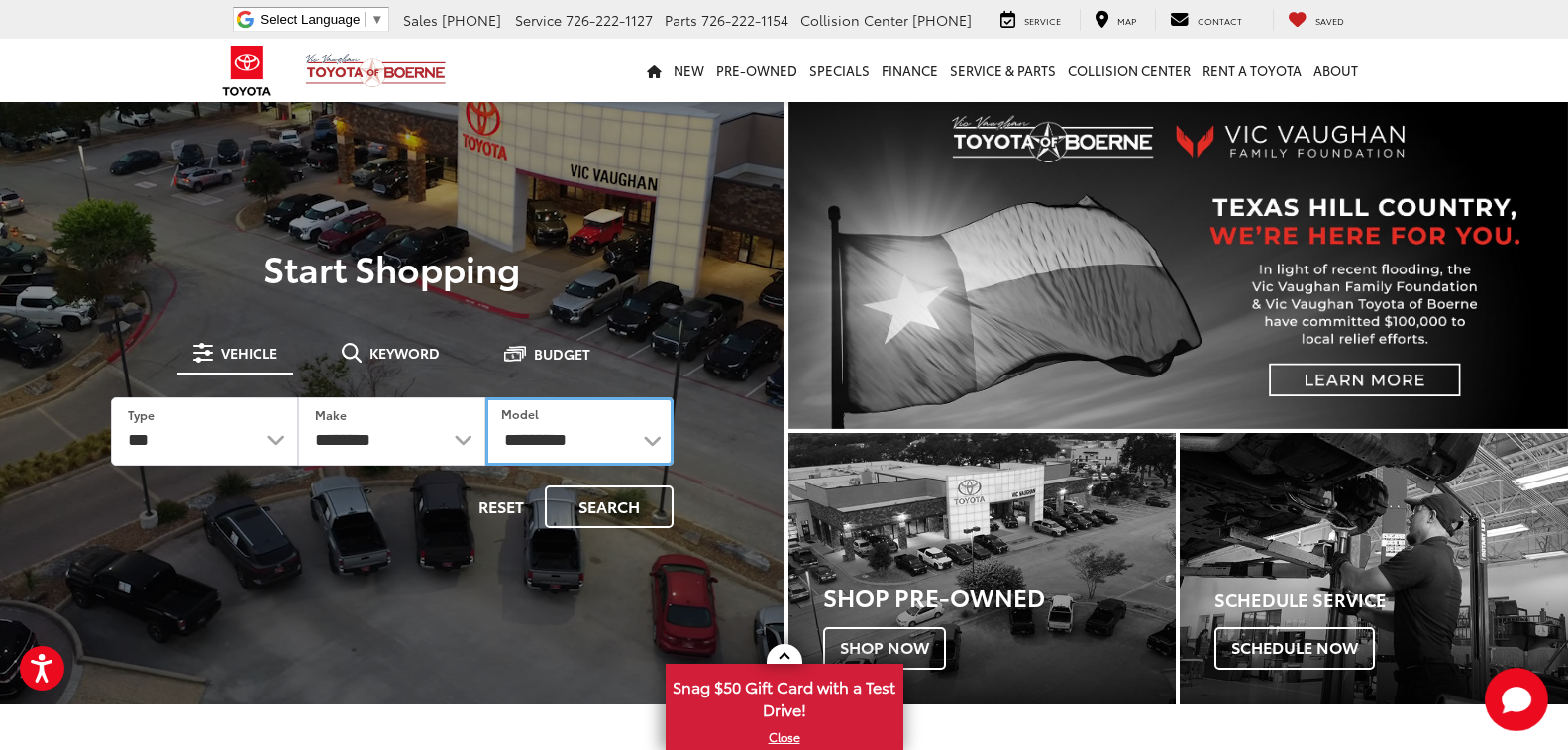 select on "**********" 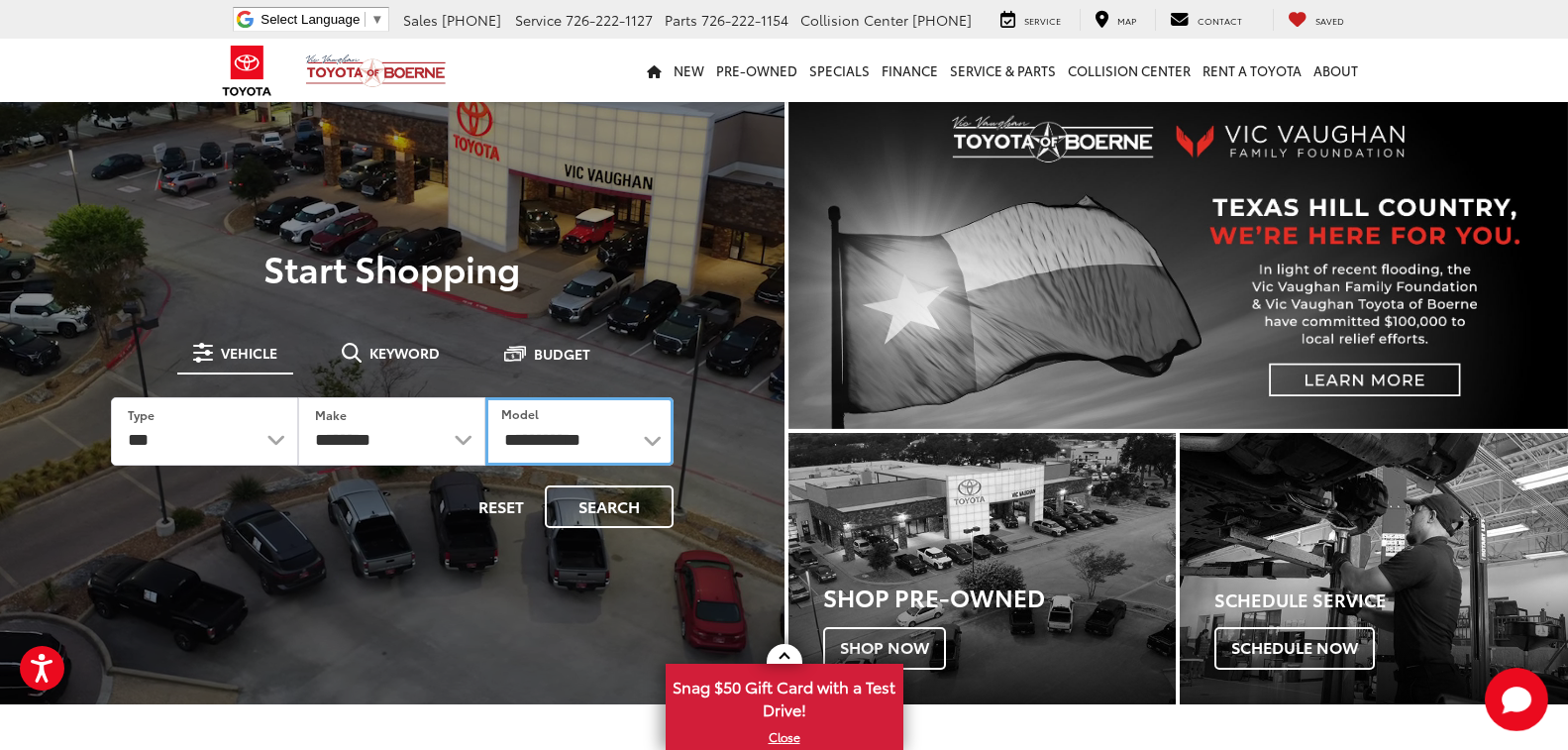 click on "**********" at bounding box center (578, 431) 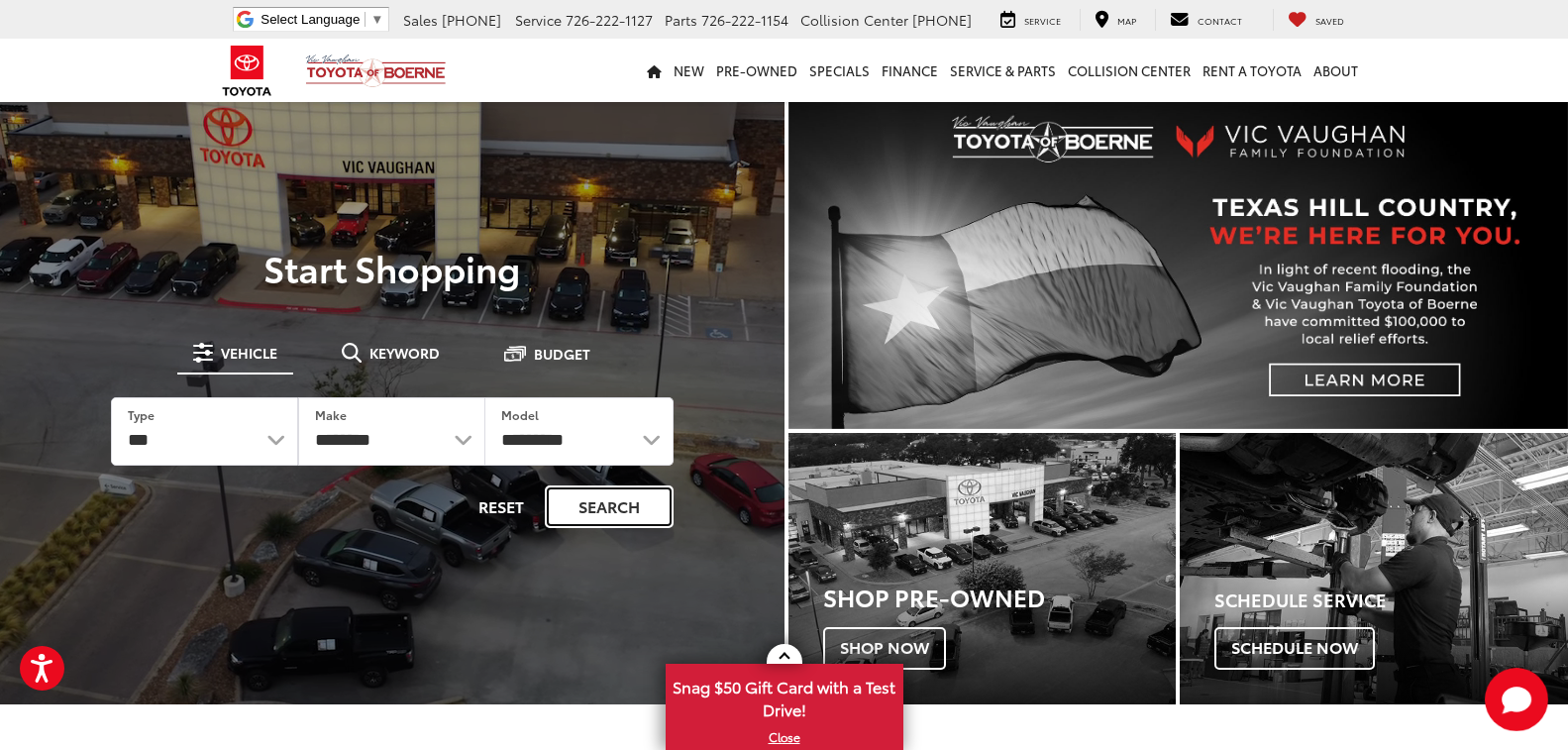 click on "Search" at bounding box center (609, 506) 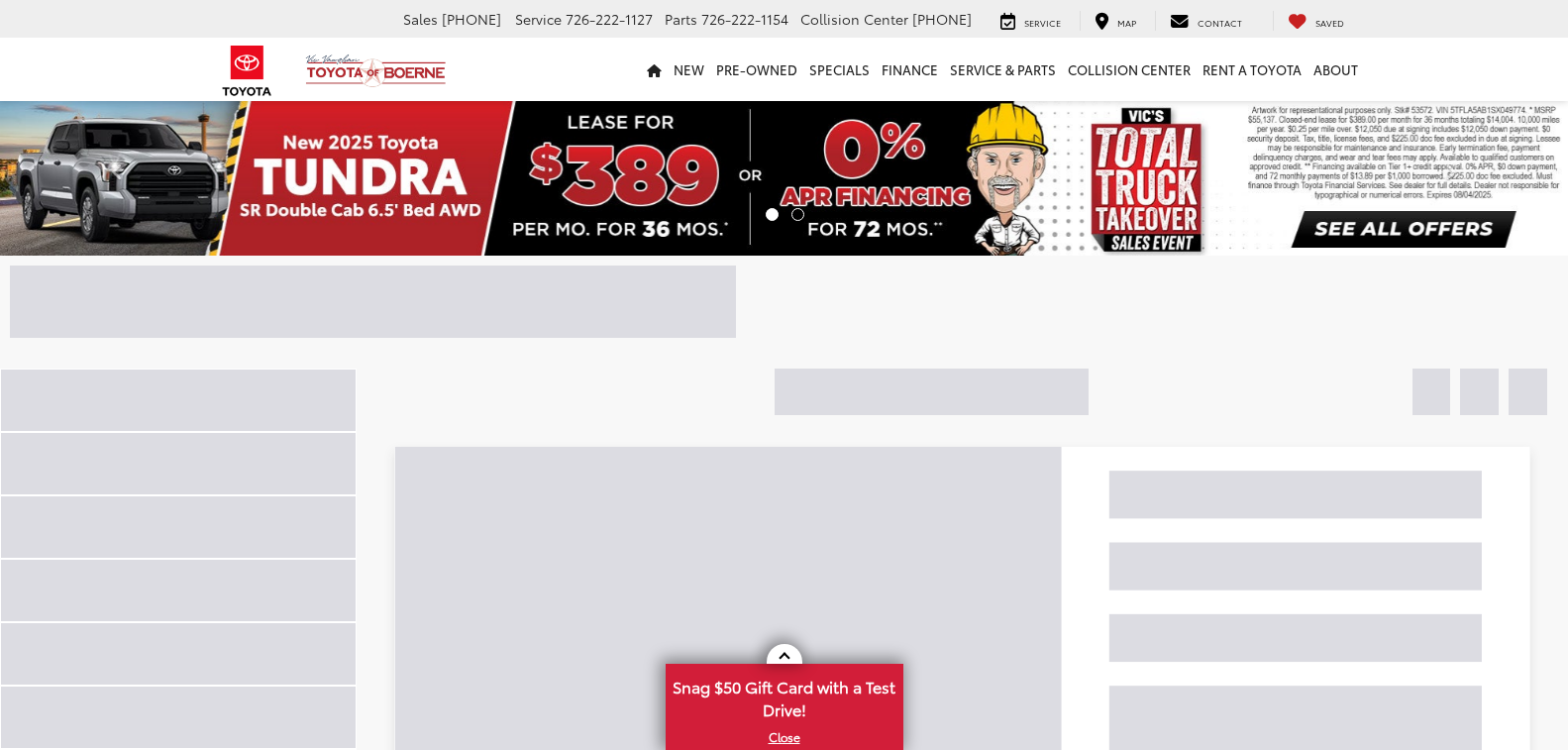 scroll, scrollTop: 0, scrollLeft: 0, axis: both 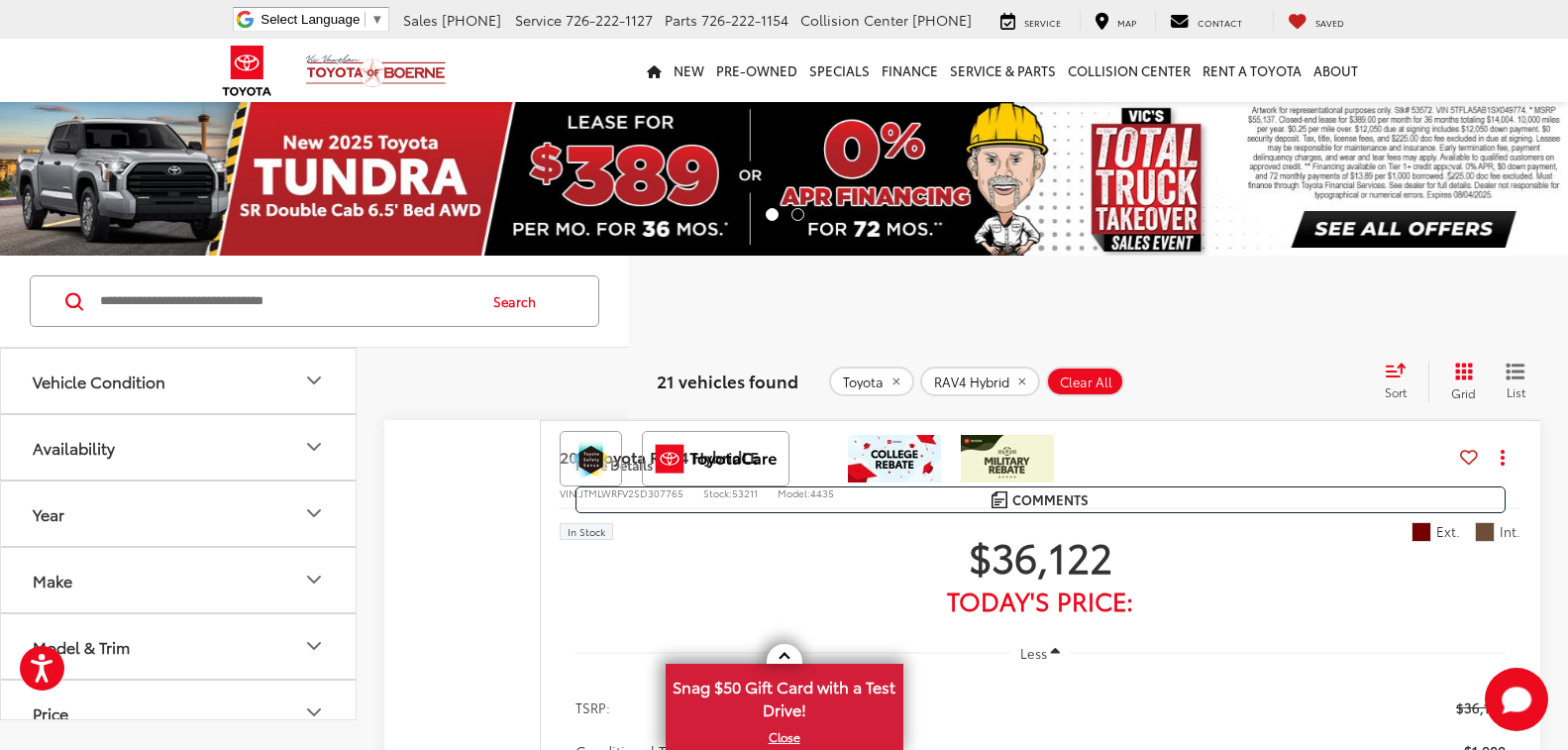 click on "Availability" at bounding box center [179, 447] 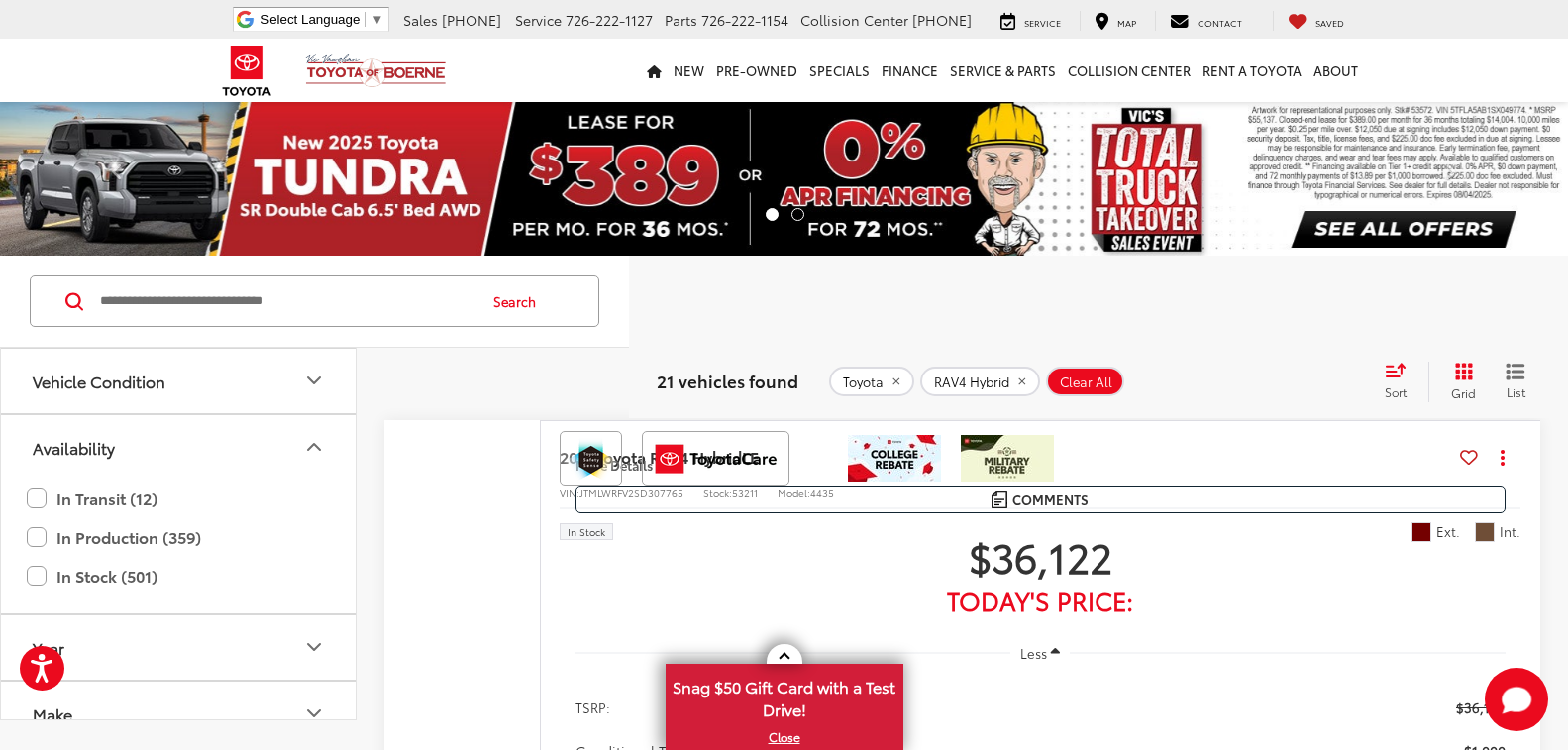 scroll, scrollTop: 0, scrollLeft: 0, axis: both 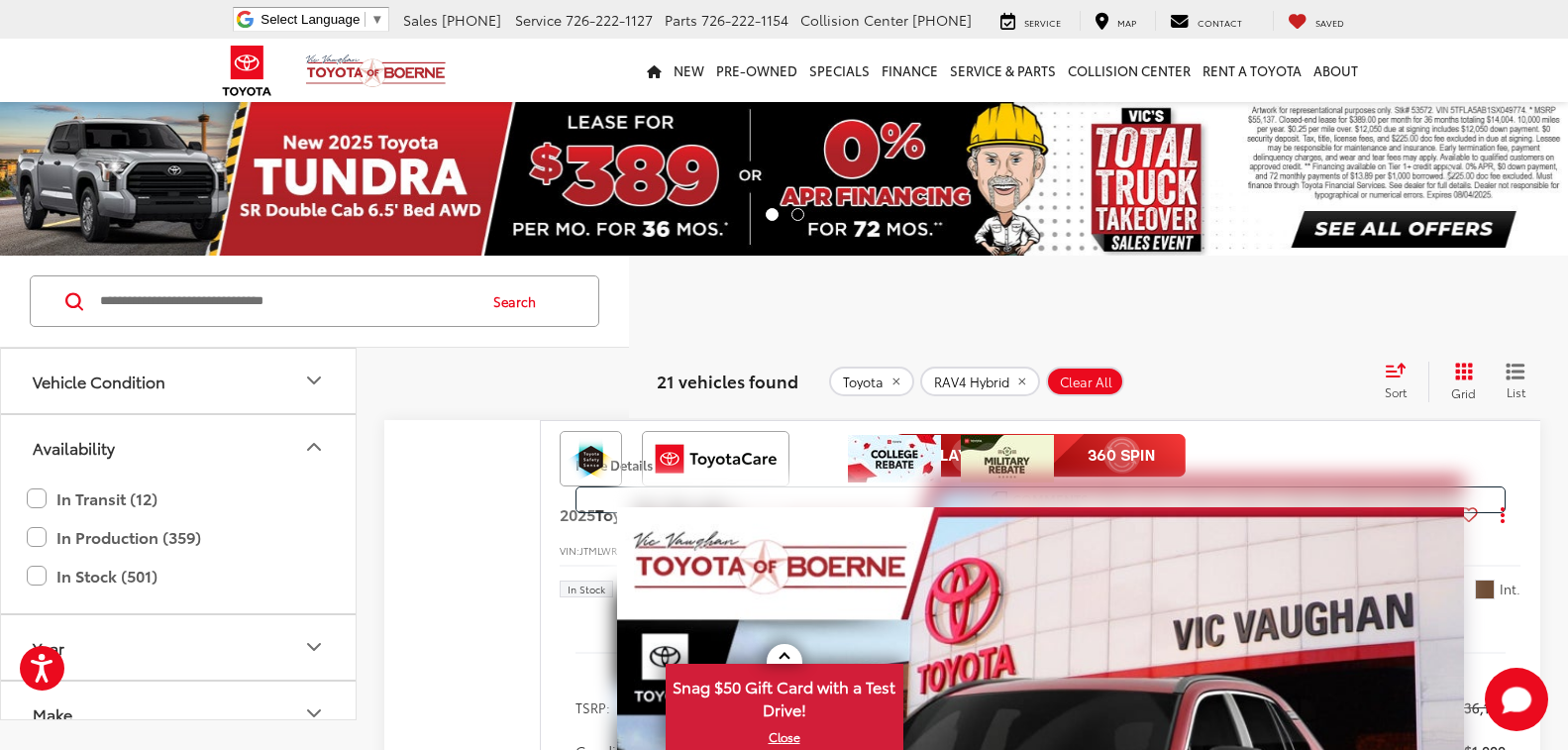 click on "Availability" at bounding box center (179, 447) 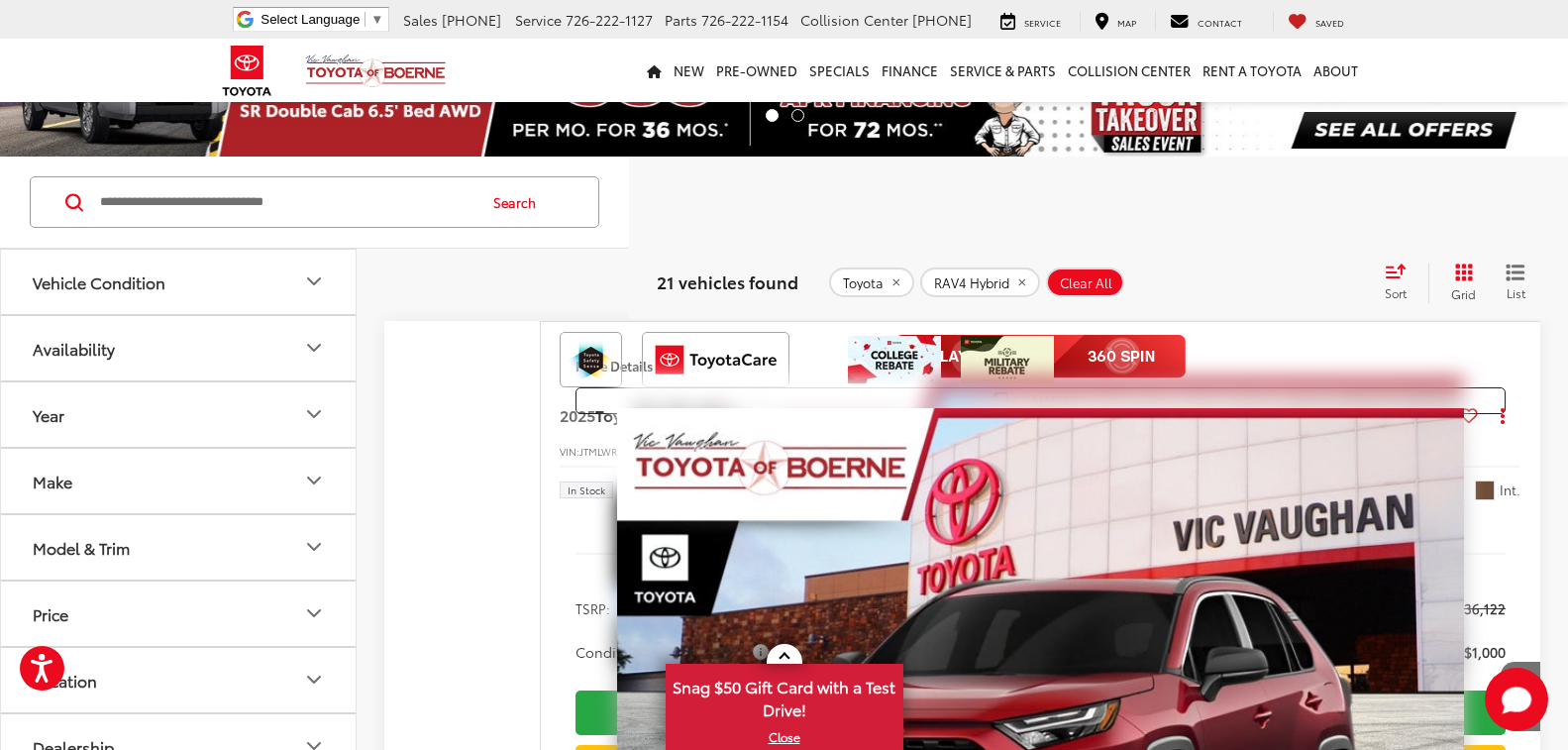 scroll, scrollTop: 198, scrollLeft: 0, axis: vertical 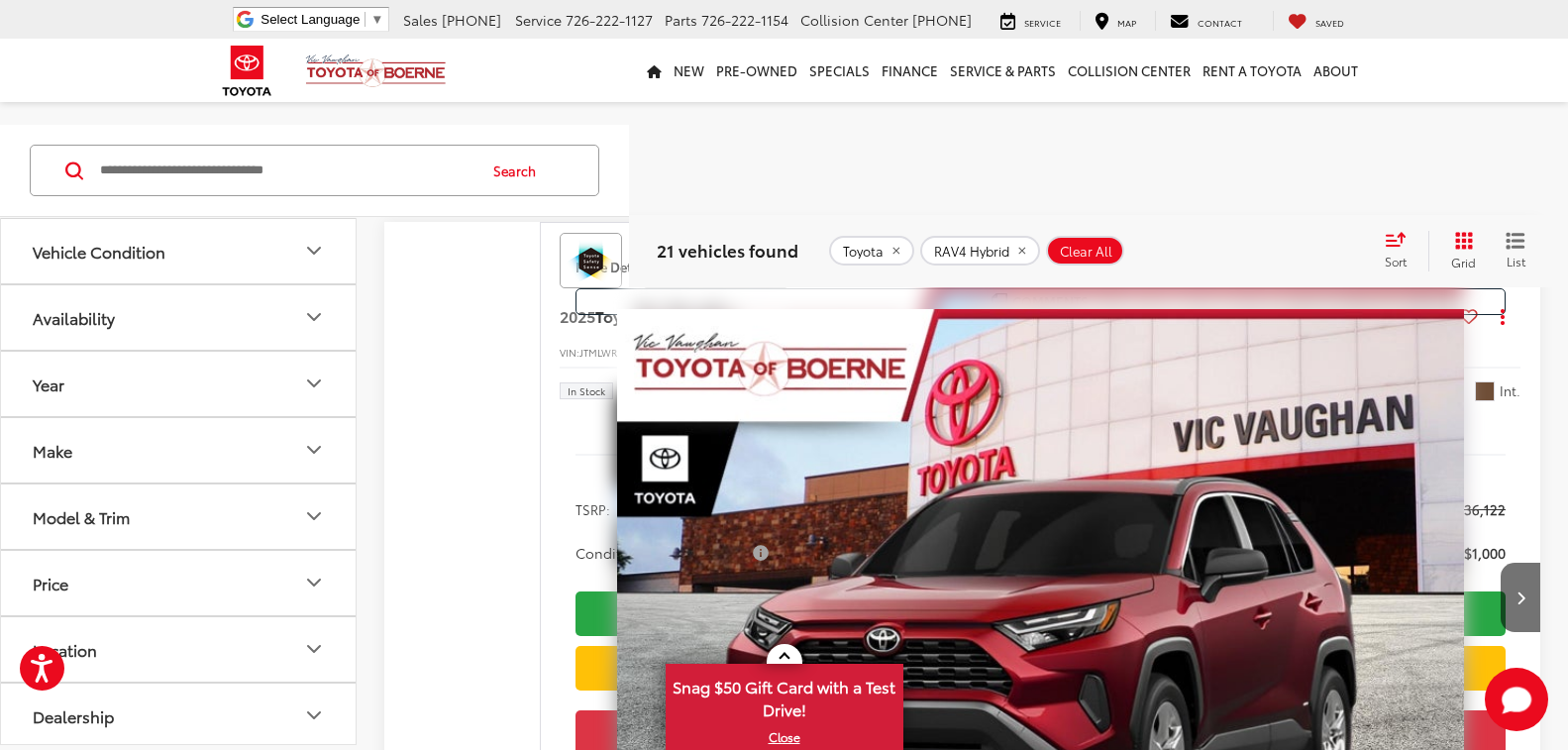click on "Make" at bounding box center (179, 450) 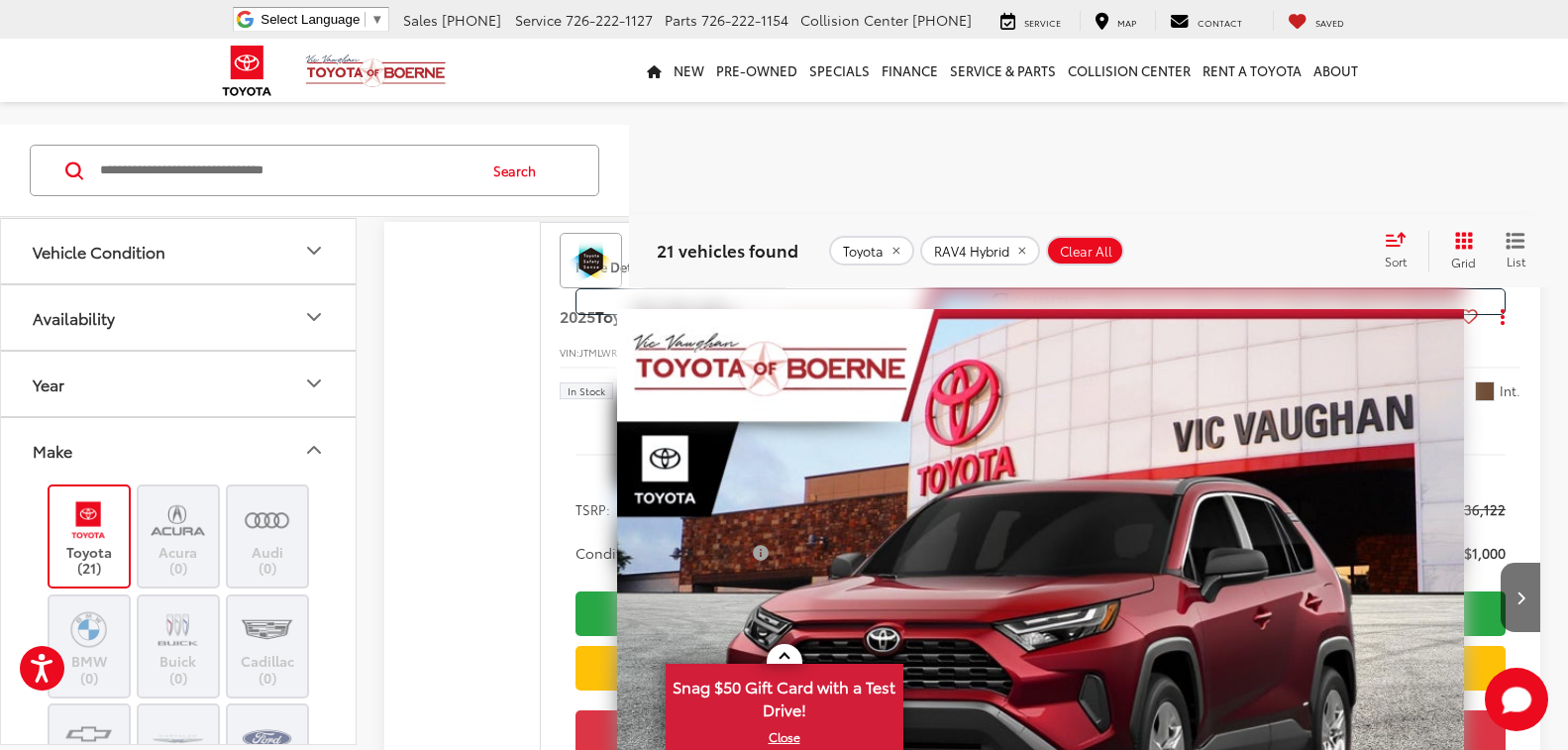 click on "Make" at bounding box center (179, 450) 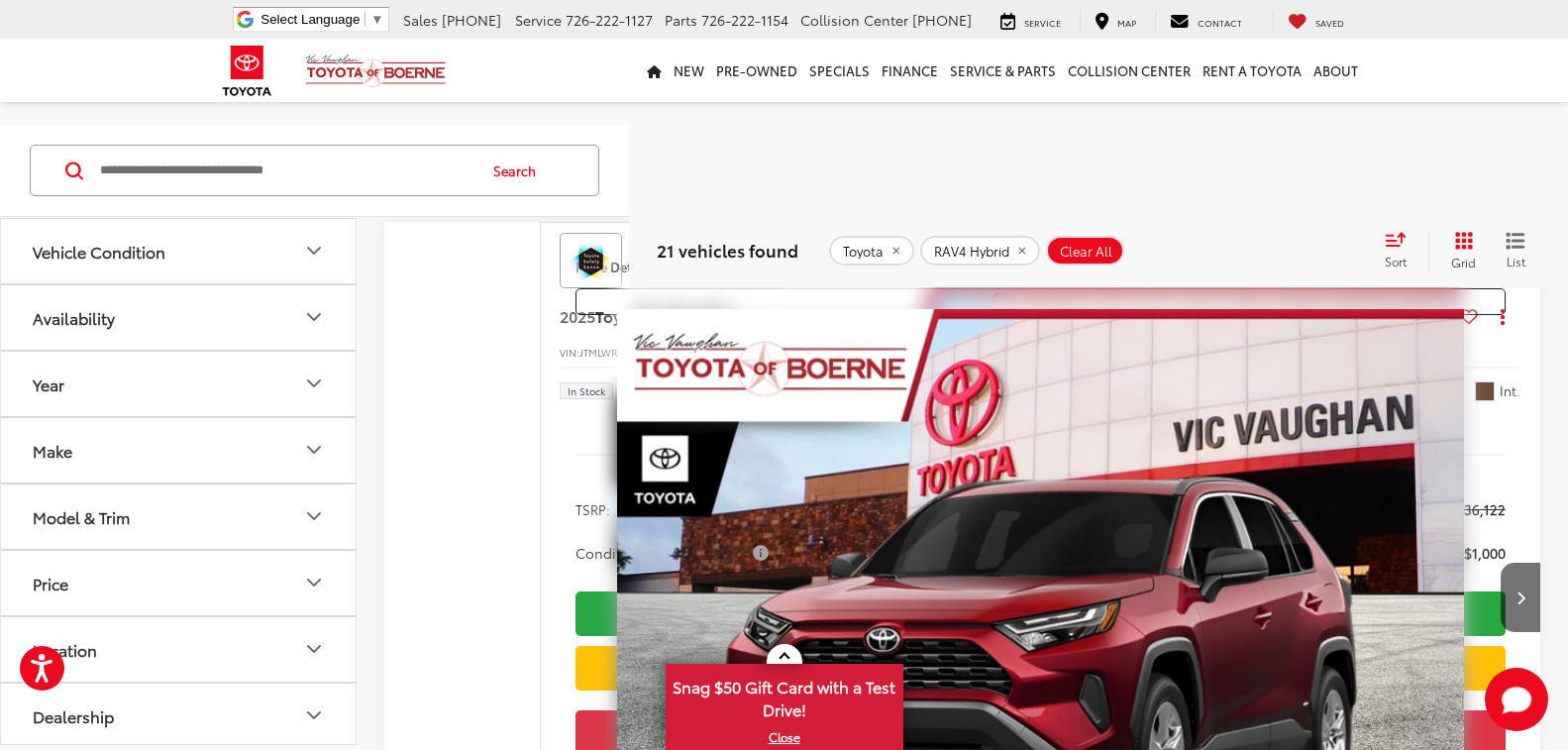 click on "Model & Trim" at bounding box center (179, 516) 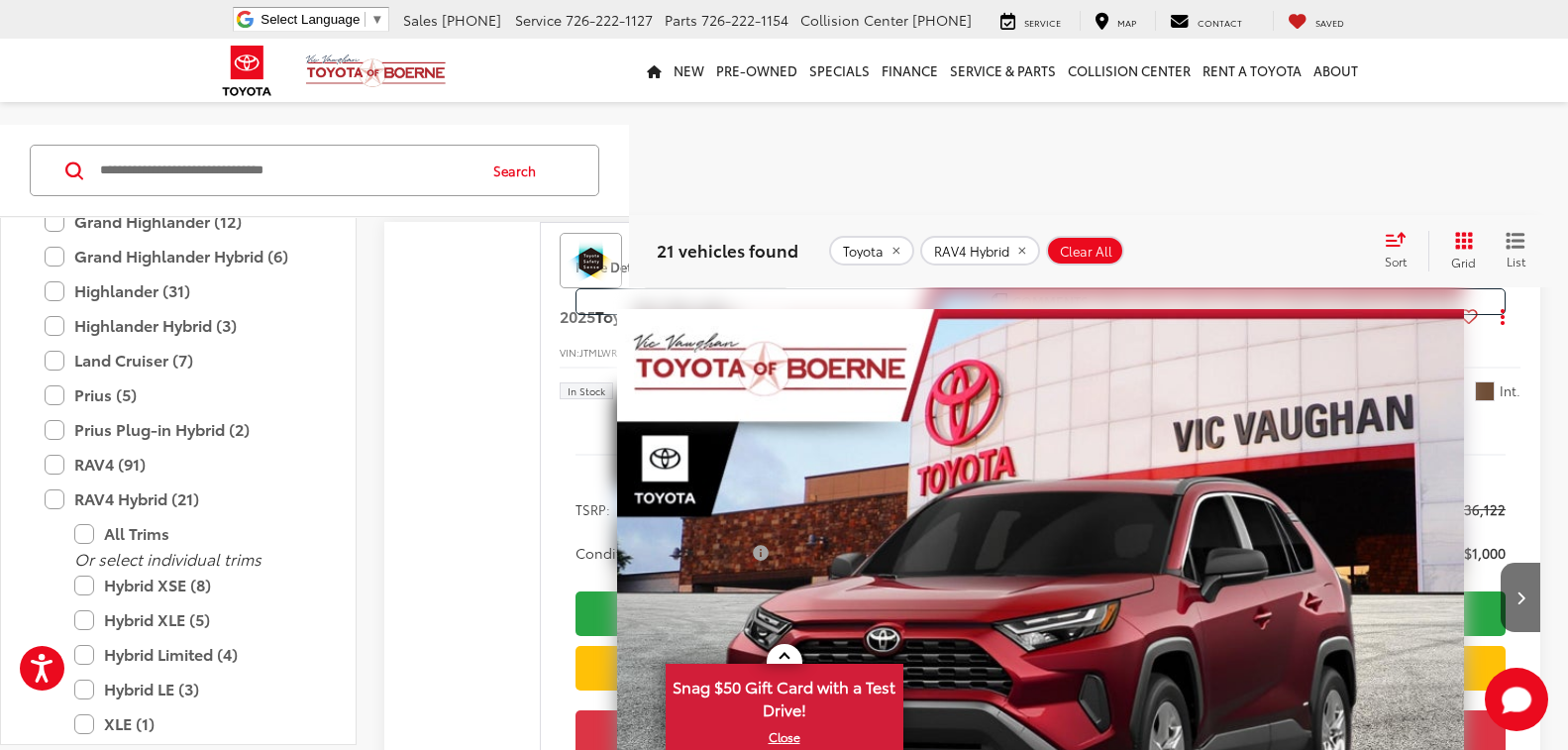 scroll, scrollTop: 1090, scrollLeft: 0, axis: vertical 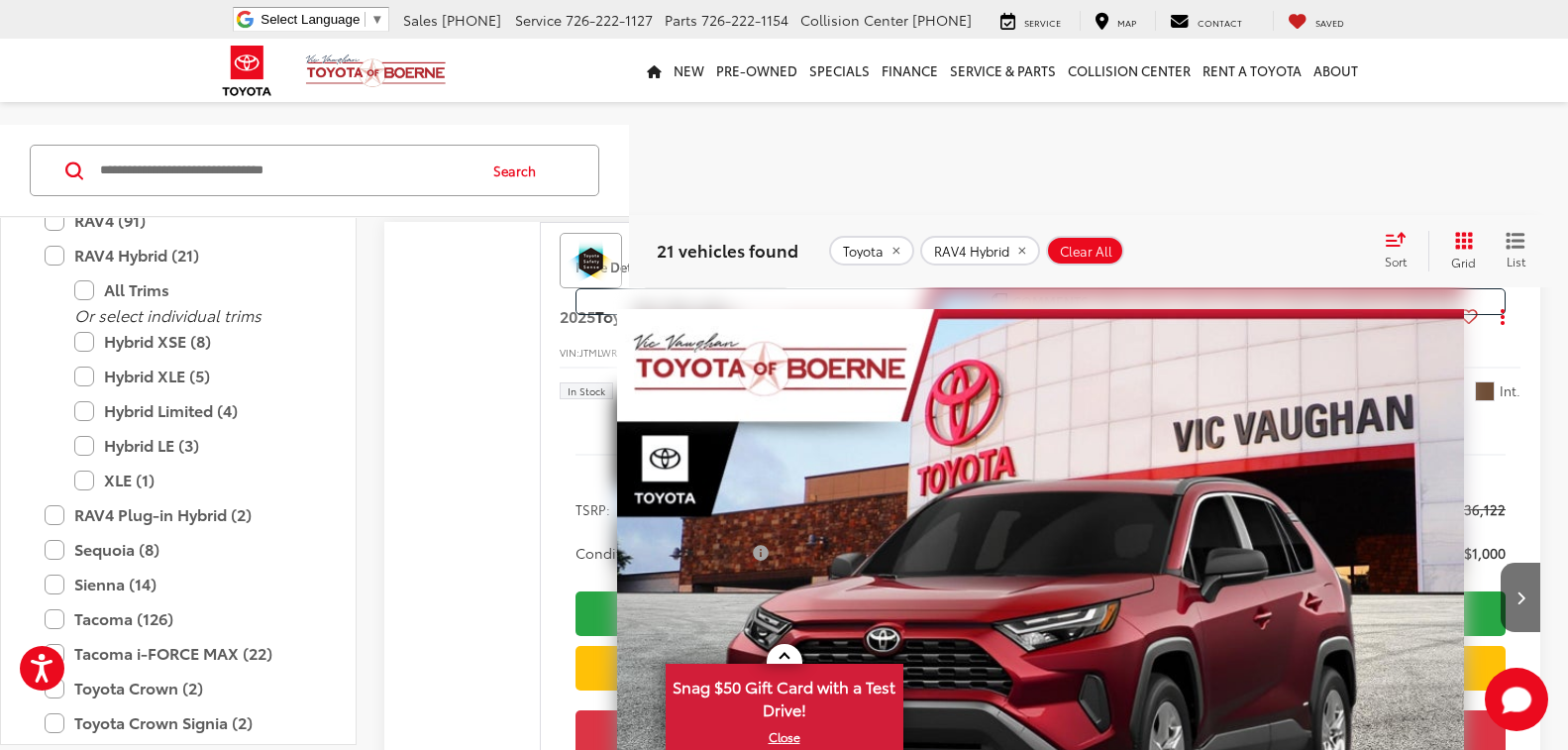 click on "Vehicle Condition Availability Year Make Model & Trim Toyota 4Runner (46)  All Trims Or select individual trims SR5 (28)  TRD Off-Road Premium (6)  TRD Off-Road (4)  Limited (3)  SR5 Premium (2)  TRD Sport Premium (2)  TRD Pro (1)  4Runner i-FORCE MAX (13)  All Trims Or select individual trims TRD Off-Road i-FORCE MAX (7)  TRD Off-Road Premium i-FORCE MAX (2)  Trailhunter (2)  Limited i-FORCE MAX (1)  TRD Pro (1)  Avalon (1)  All Trims Or select individual trims Touring (1)  bZ4X (3)  All Trims Or select individual trims XLE (3)  Camry (173)  All Trims Or select individual trims SE (80)  LE (60)  XSE (26)  SE Nightshade (3)  XLE (3)  Special Edition (1)  Corolla (70)  All Trims Or select individual trims LE (41)  SE (23)  FX (1)  Hybrid Nightshade (1)  Hybrid S (1)  Hybrid SE (1)  Hybrid XSE (1)  L (1)  Corolla Cross (11)  All Trims Or select individual trims XLE (5)  L (3)  LE (3)  Corolla Cross Hybrid (11)  All Trims Or select individual trims Hybrid SE (7)  Hybrid S (2)  Hybrid XSE (2)  All Trims —" at bounding box center (784, 4944) 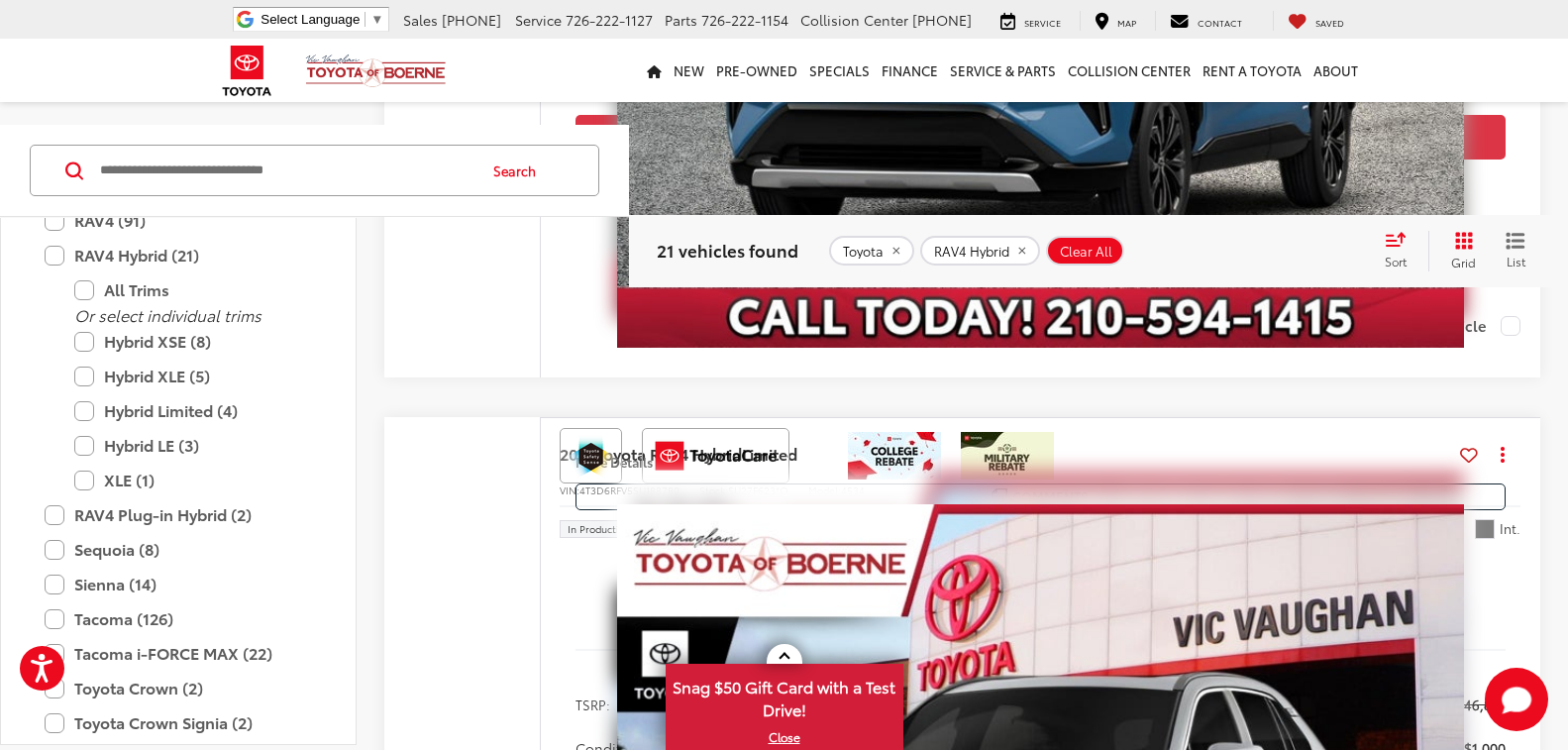 scroll, scrollTop: 3331, scrollLeft: 0, axis: vertical 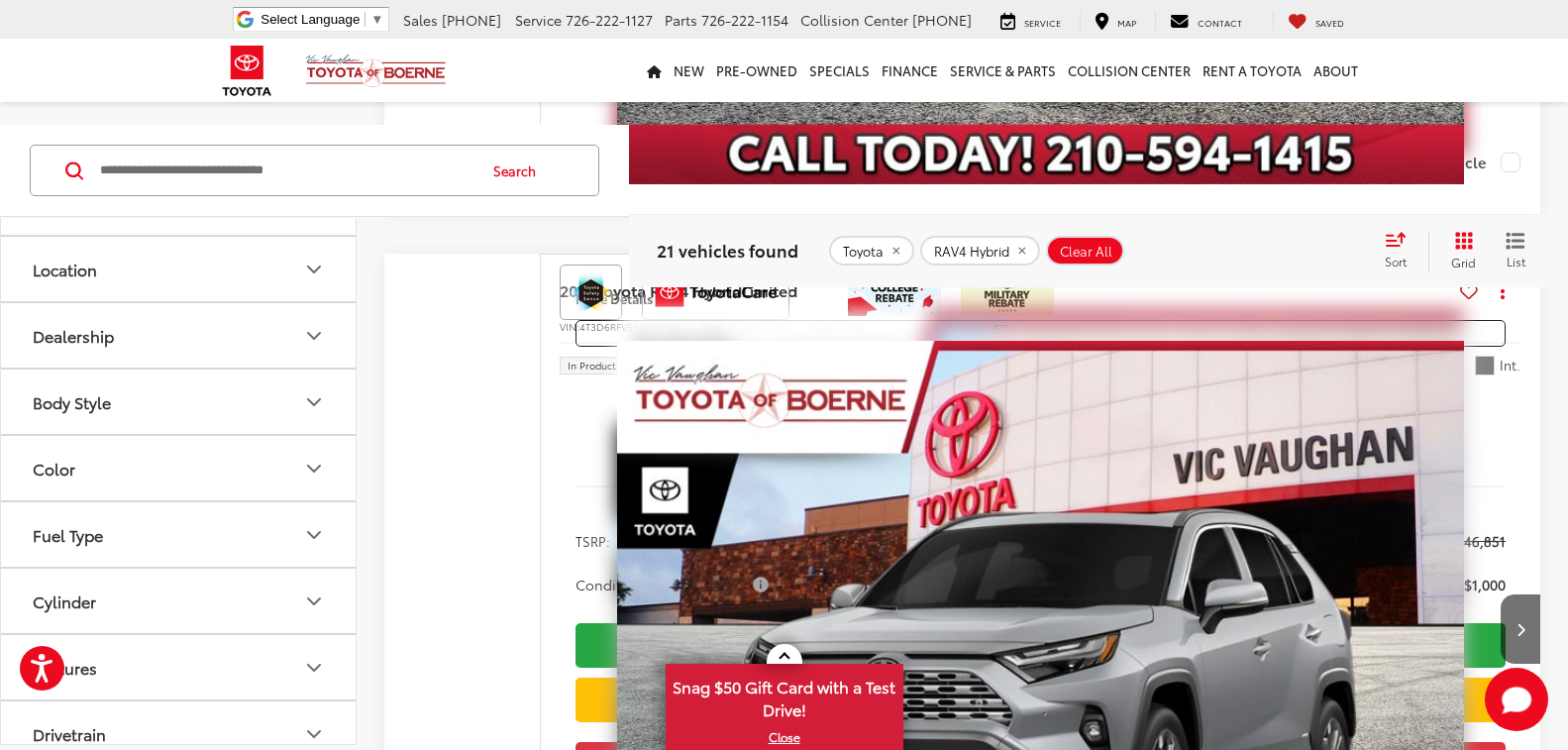 click on "Color" at bounding box center [179, 468] 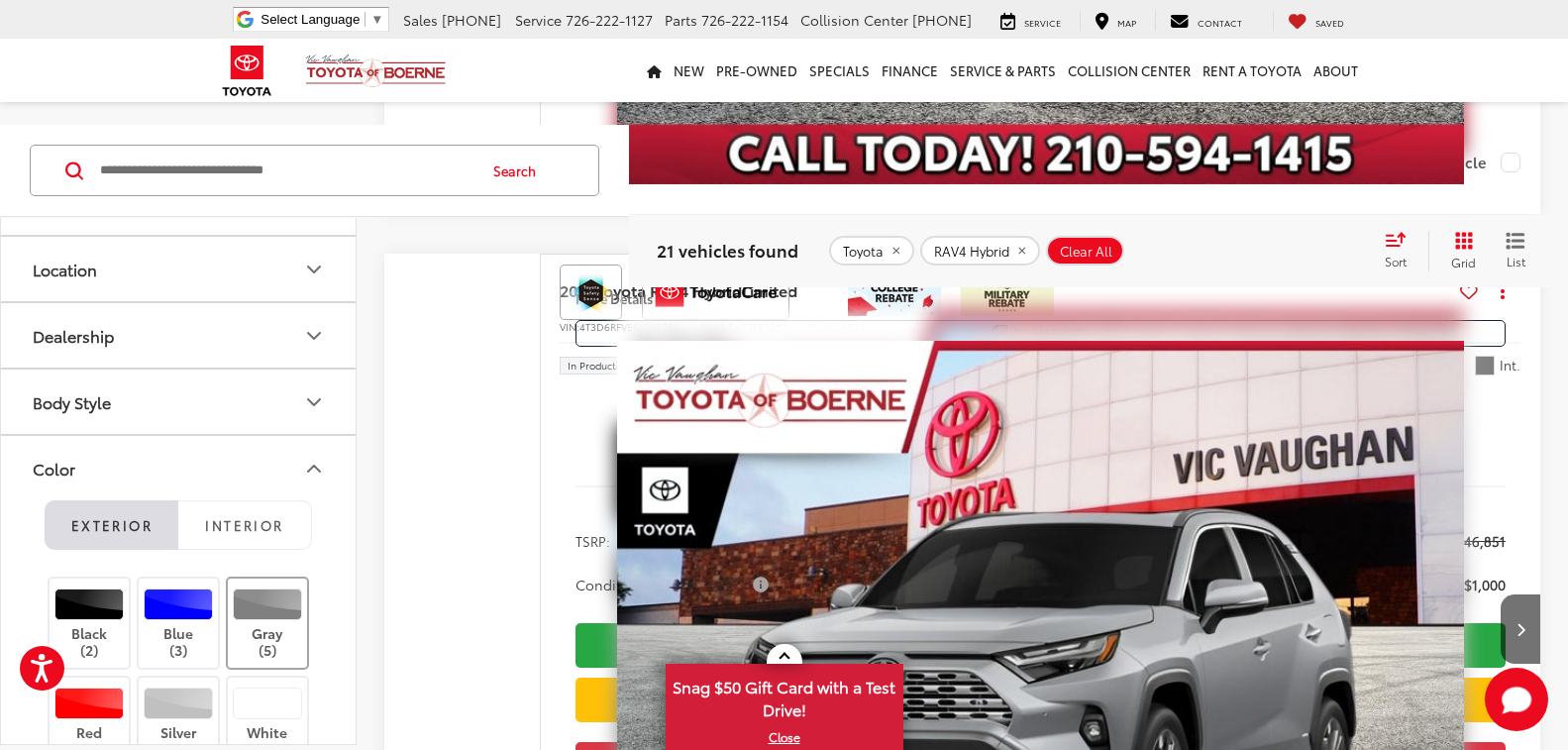 click at bounding box center [267, 604] 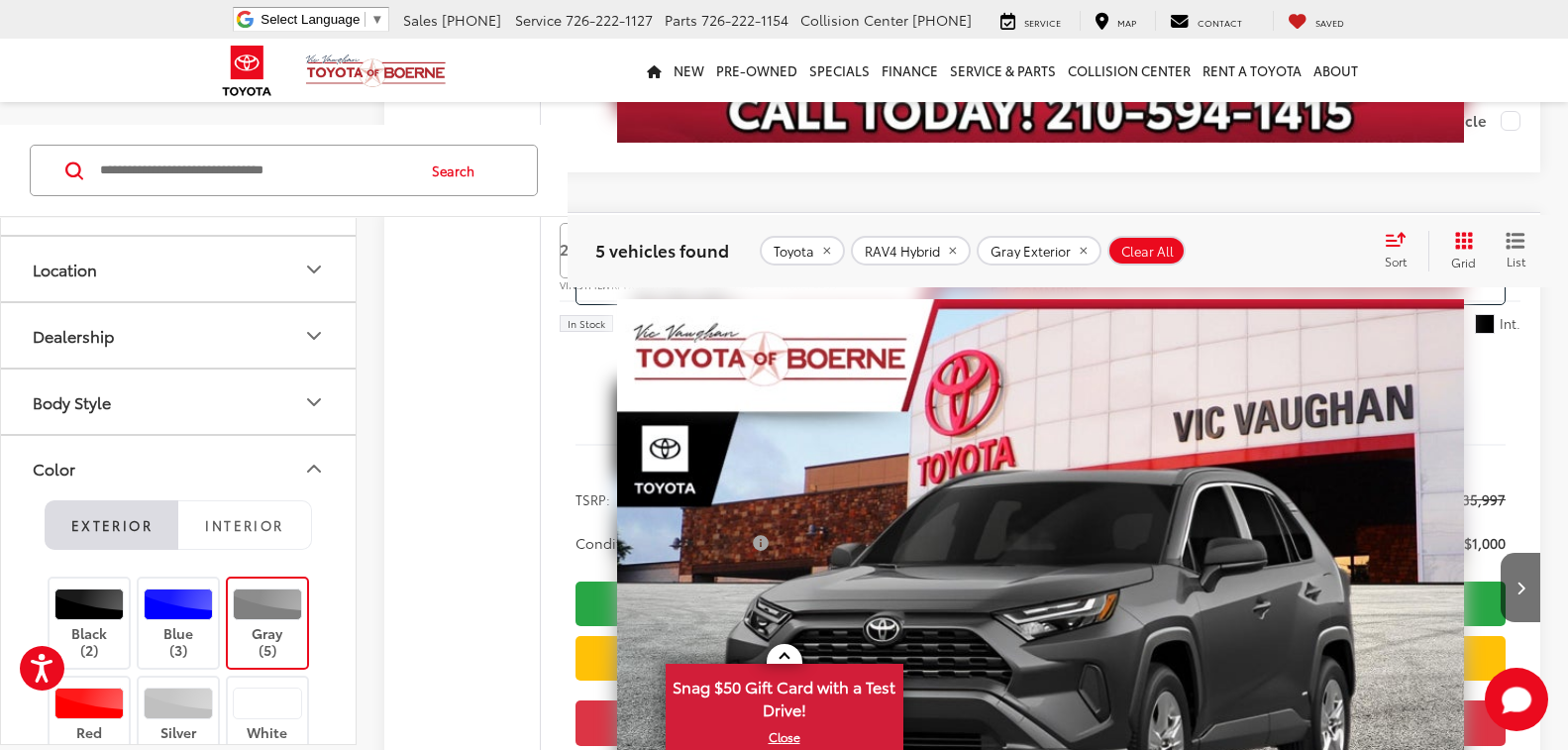 scroll, scrollTop: 1965, scrollLeft: 0, axis: vertical 